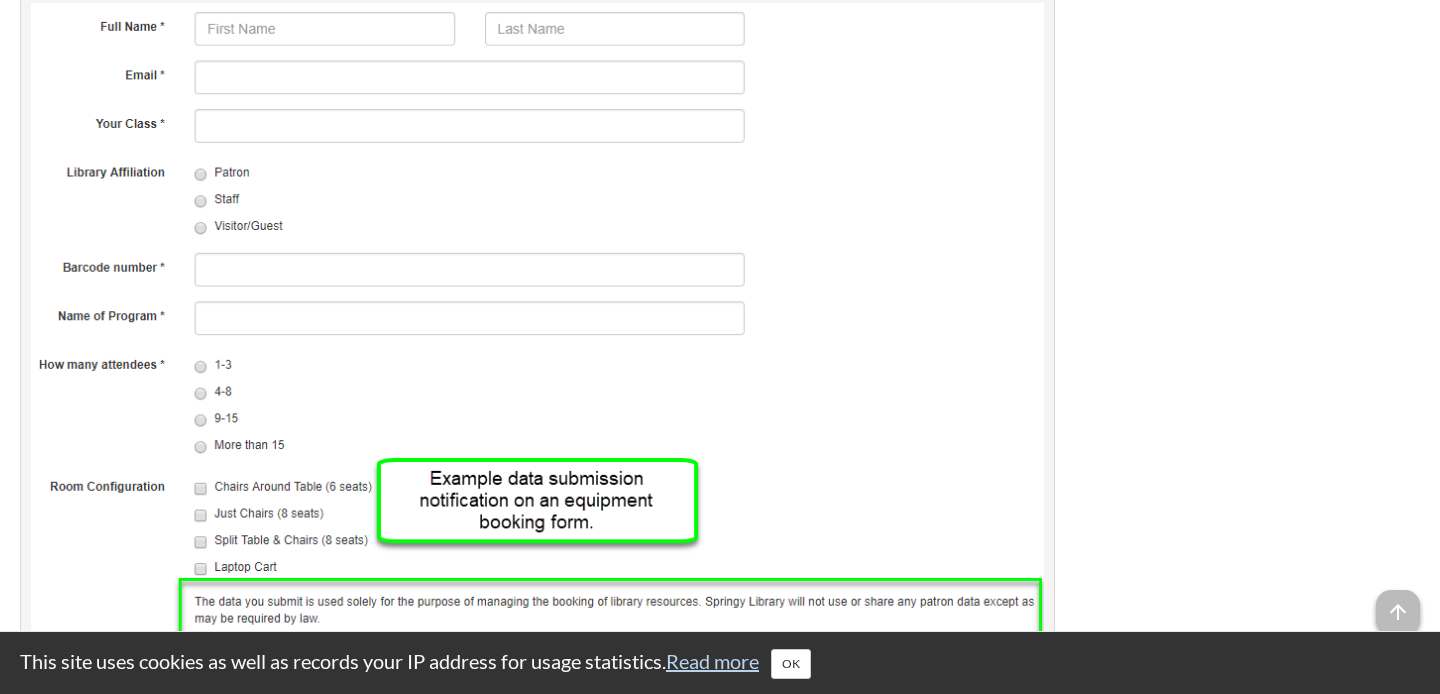 scroll, scrollTop: 5032, scrollLeft: 0, axis: vertical 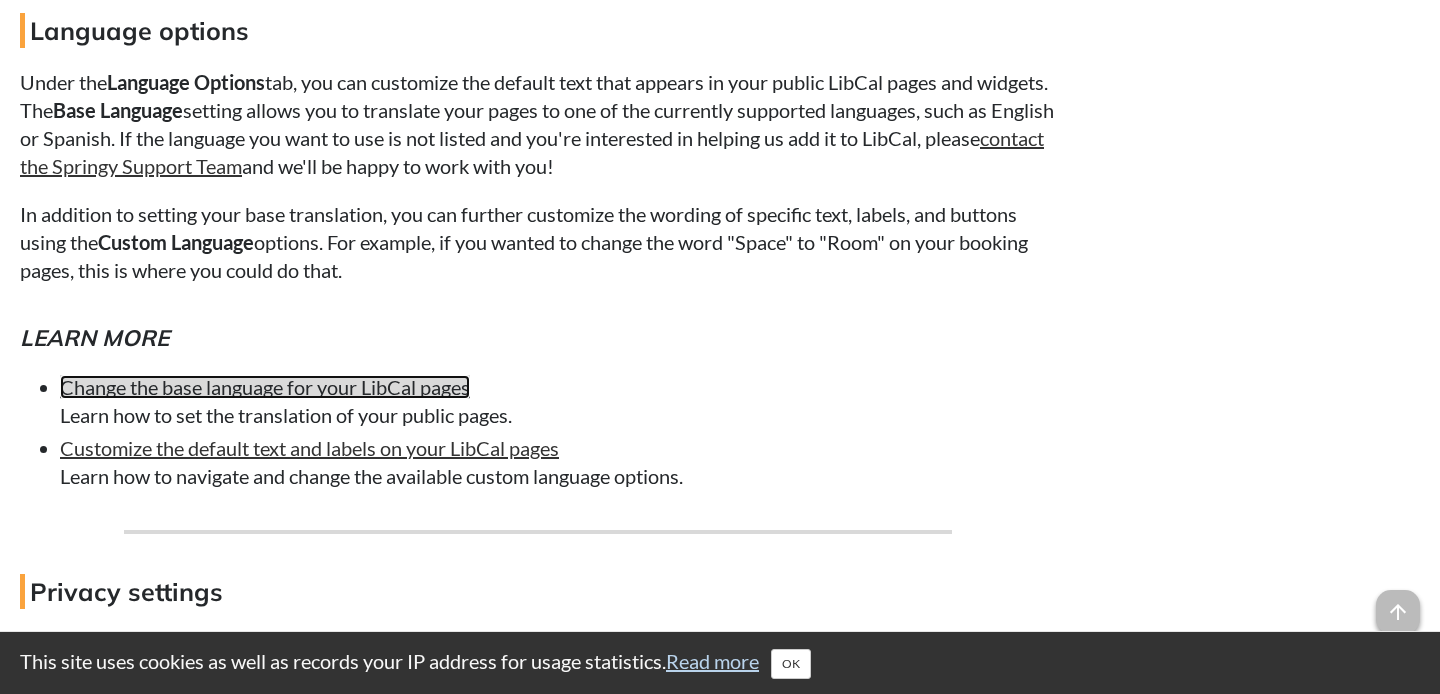 click on "Change the base language for your LibCal pages" at bounding box center [265, 387] 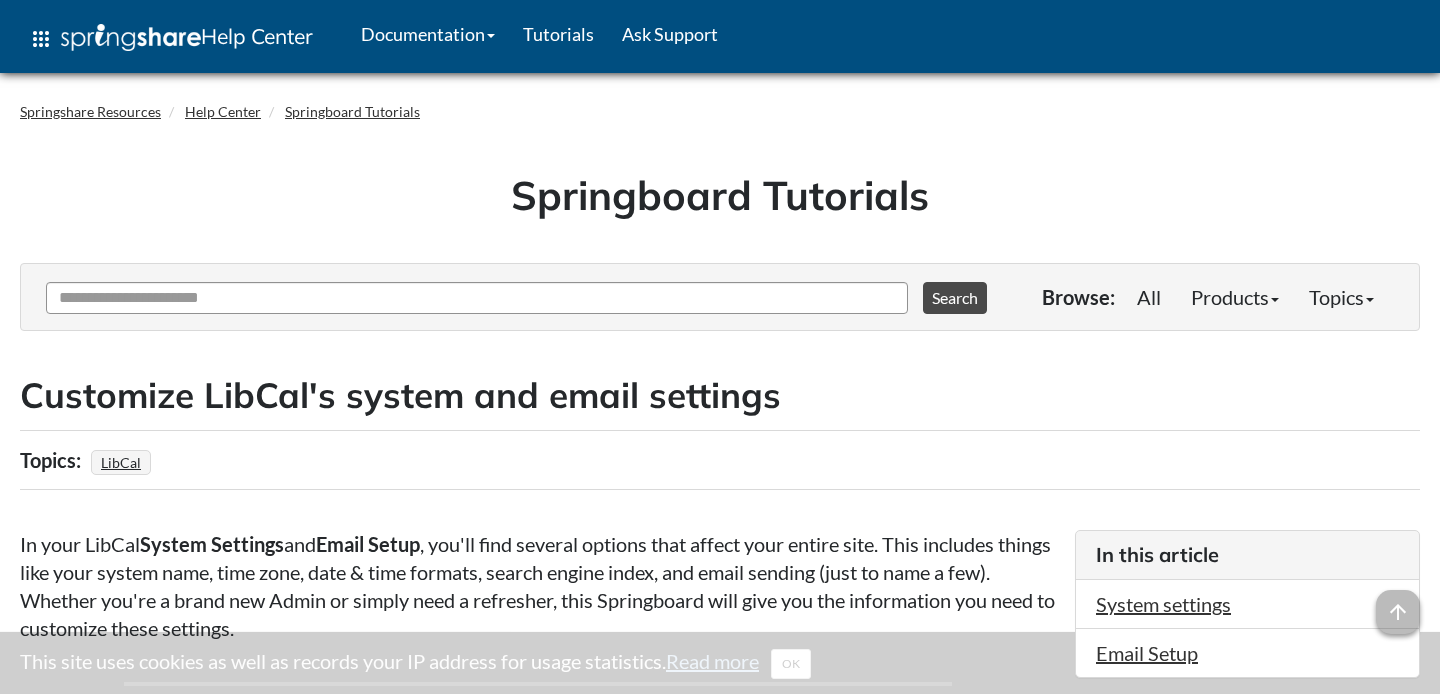 scroll, scrollTop: 3549, scrollLeft: 0, axis: vertical 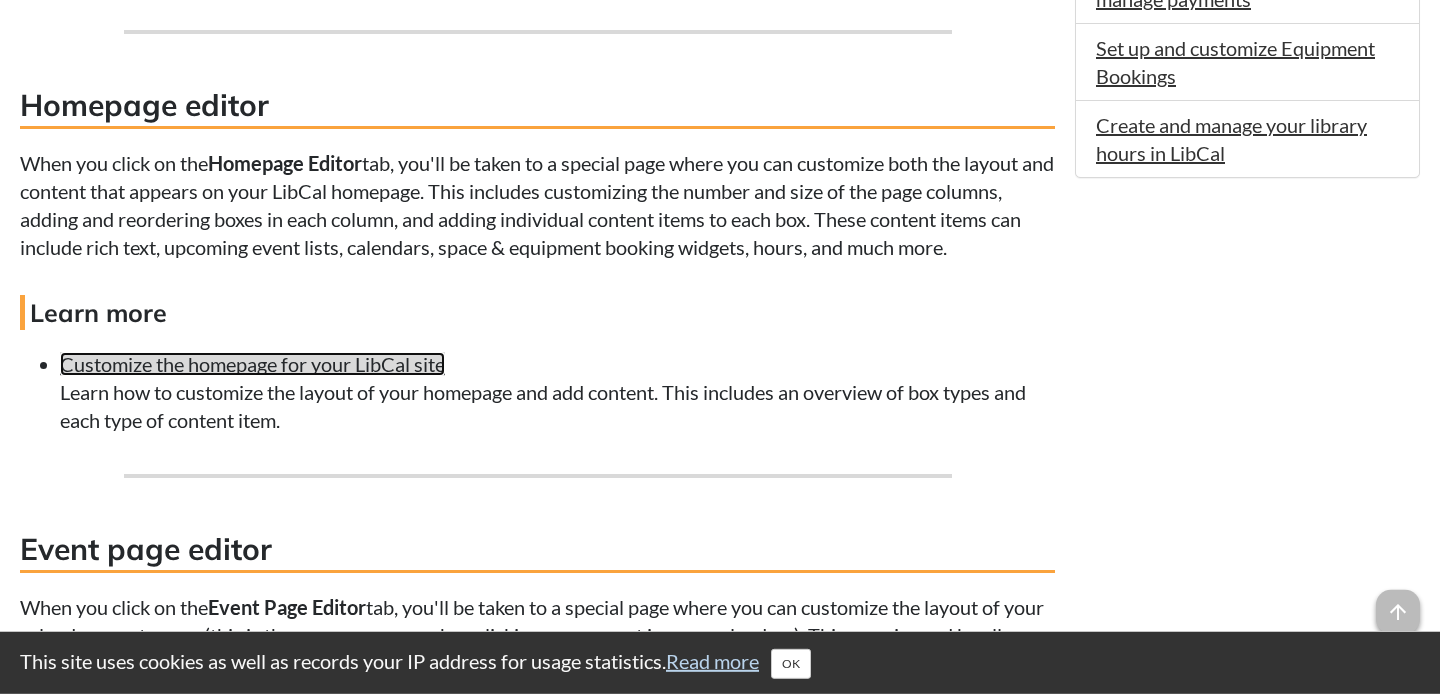 click on "Customize the homepage for your LibCal site" at bounding box center [252, 364] 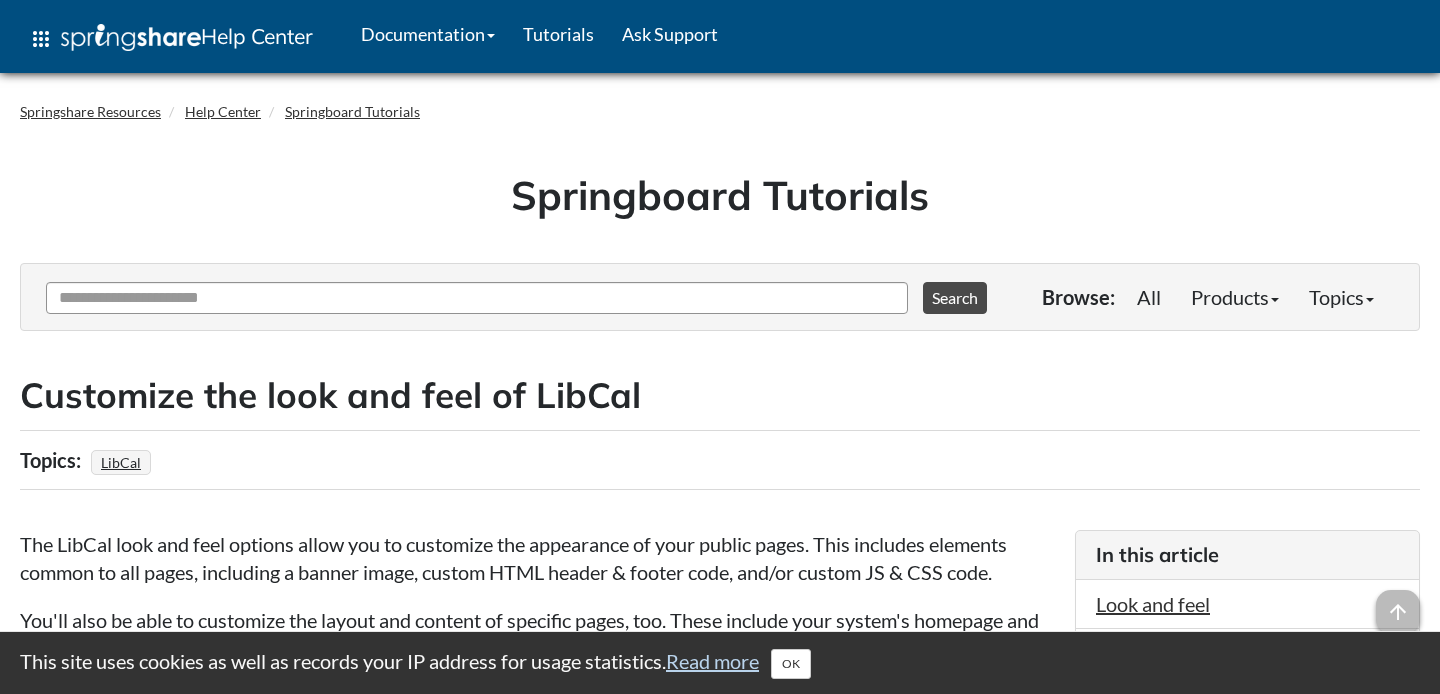 scroll, scrollTop: 1521, scrollLeft: 0, axis: vertical 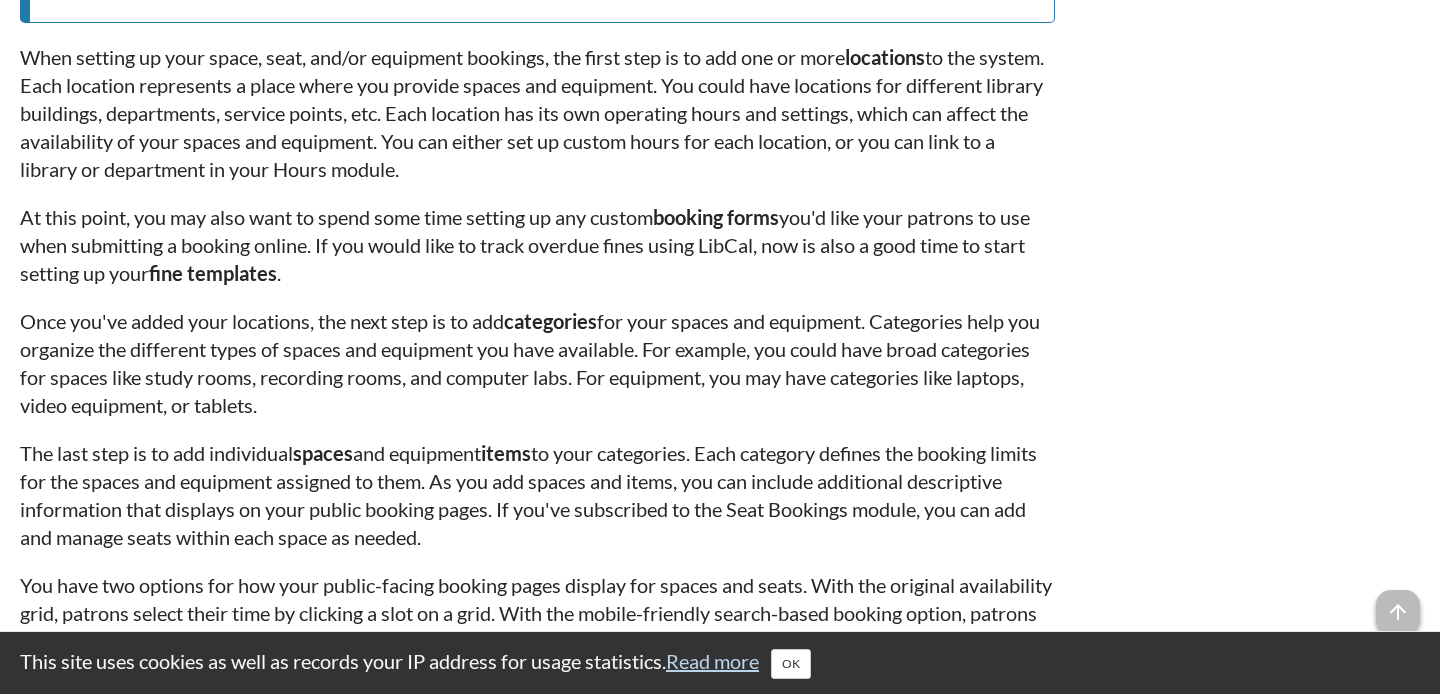 click on "categories" at bounding box center (550, 321) 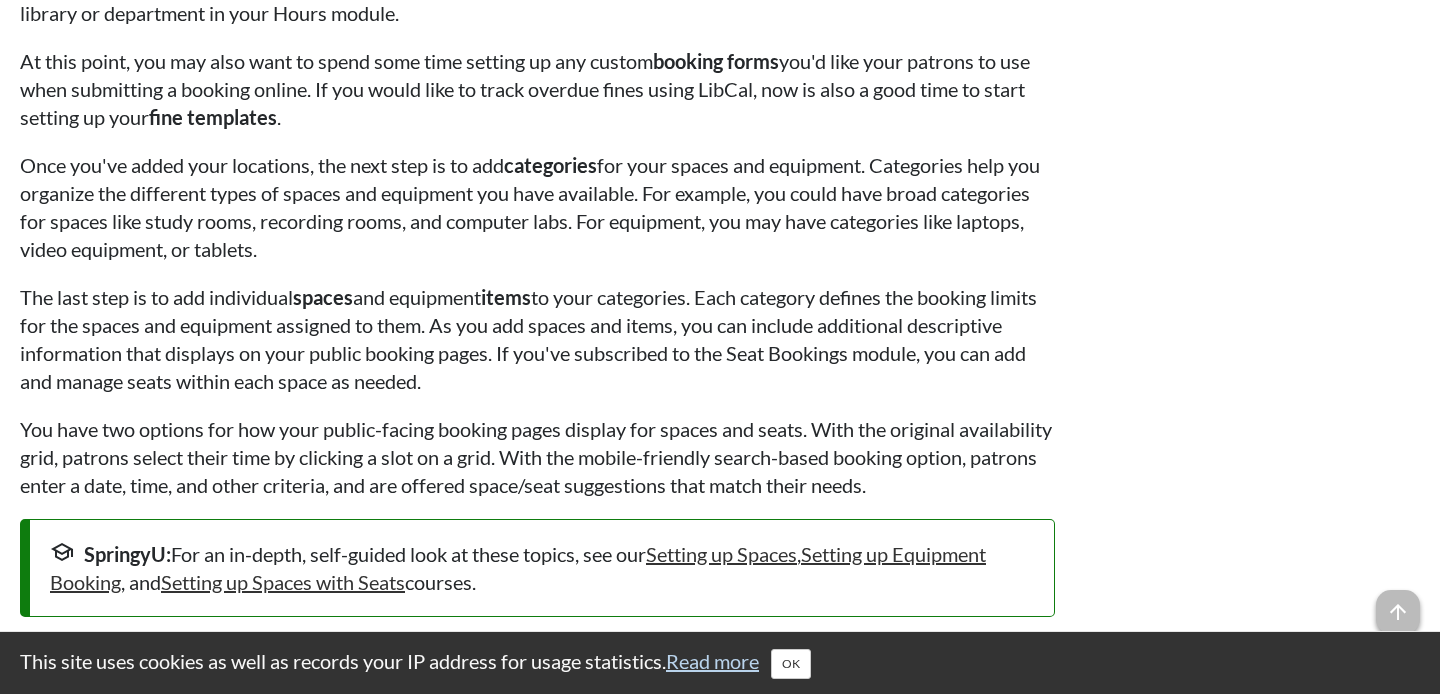 scroll, scrollTop: 5388, scrollLeft: 0, axis: vertical 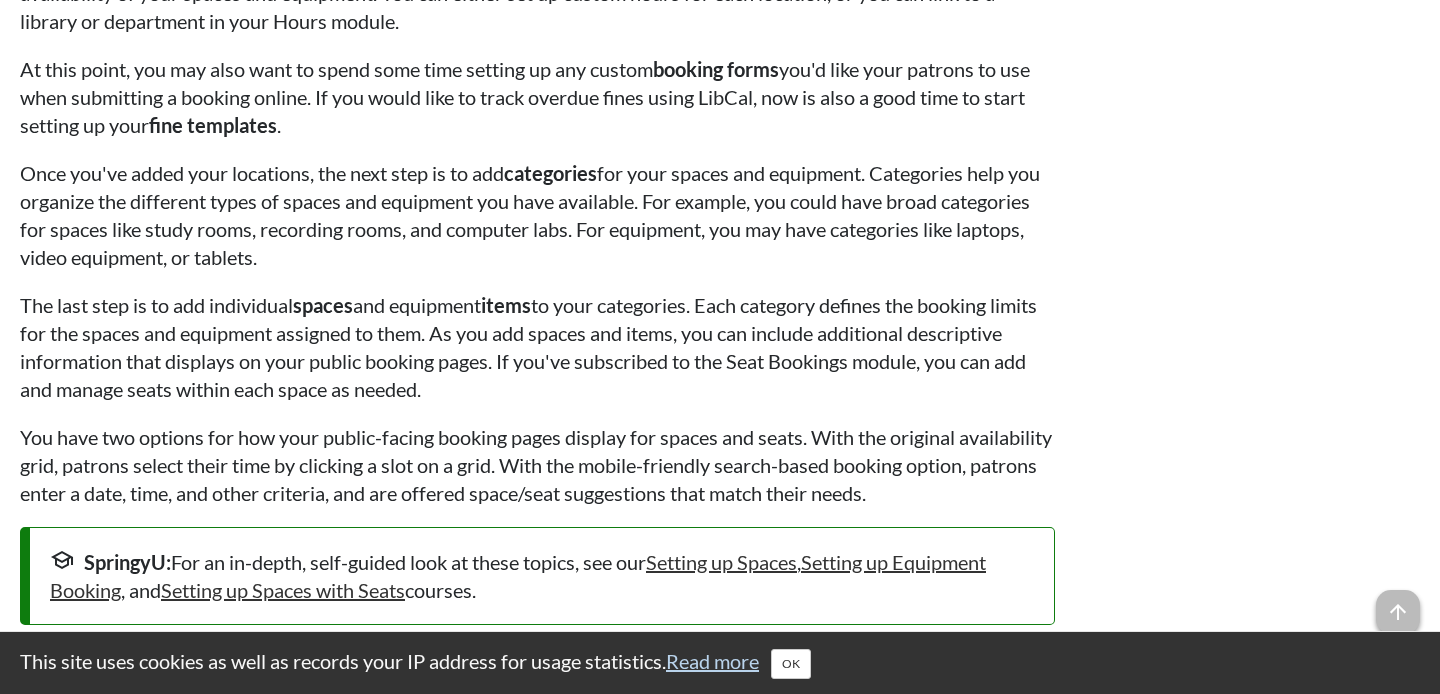 click on "categories" at bounding box center (550, 173) 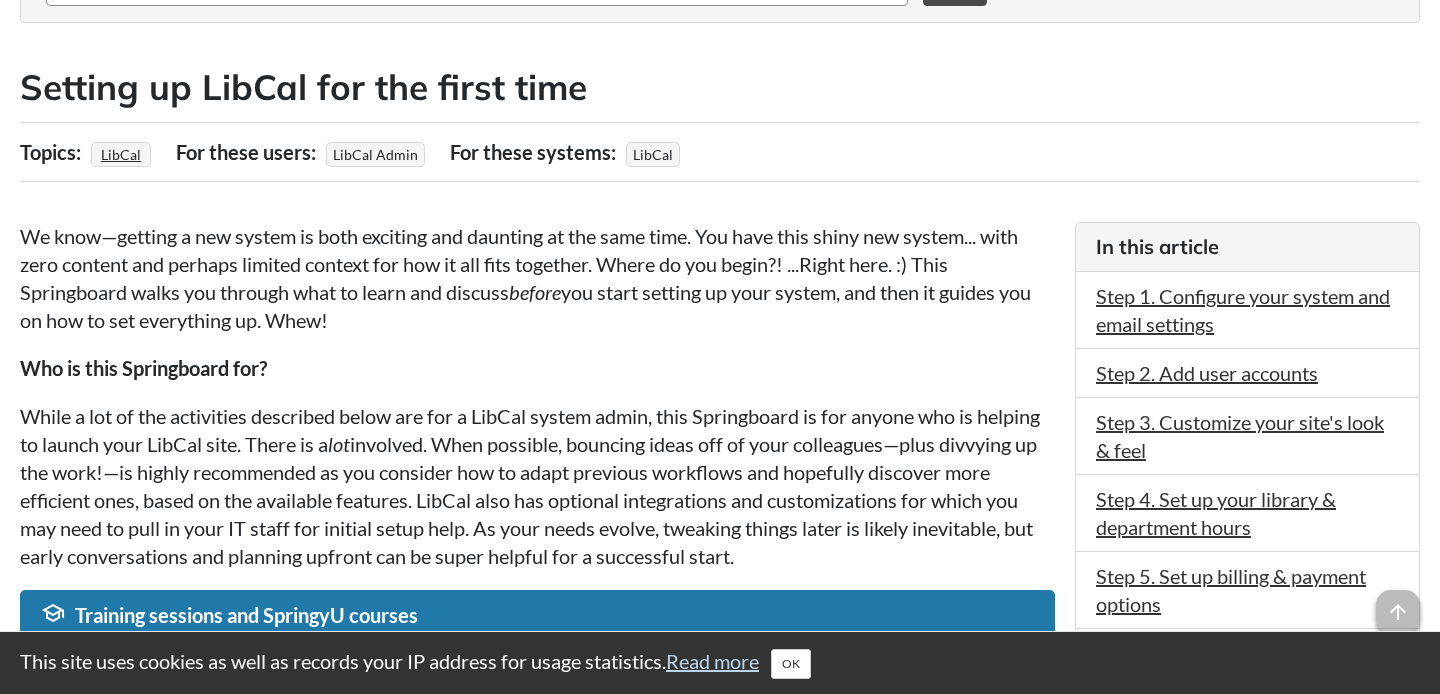 scroll, scrollTop: 0, scrollLeft: 0, axis: both 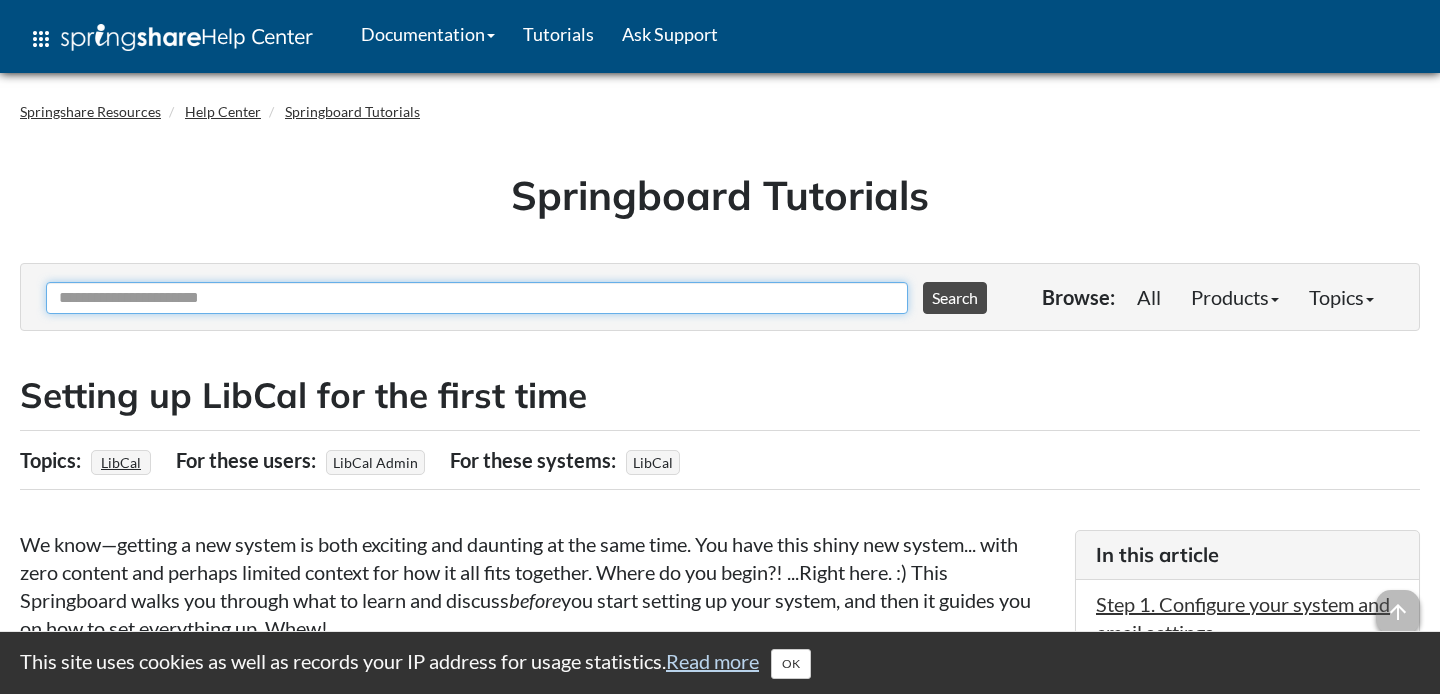 click on "Ask Another Question" at bounding box center [477, 298] 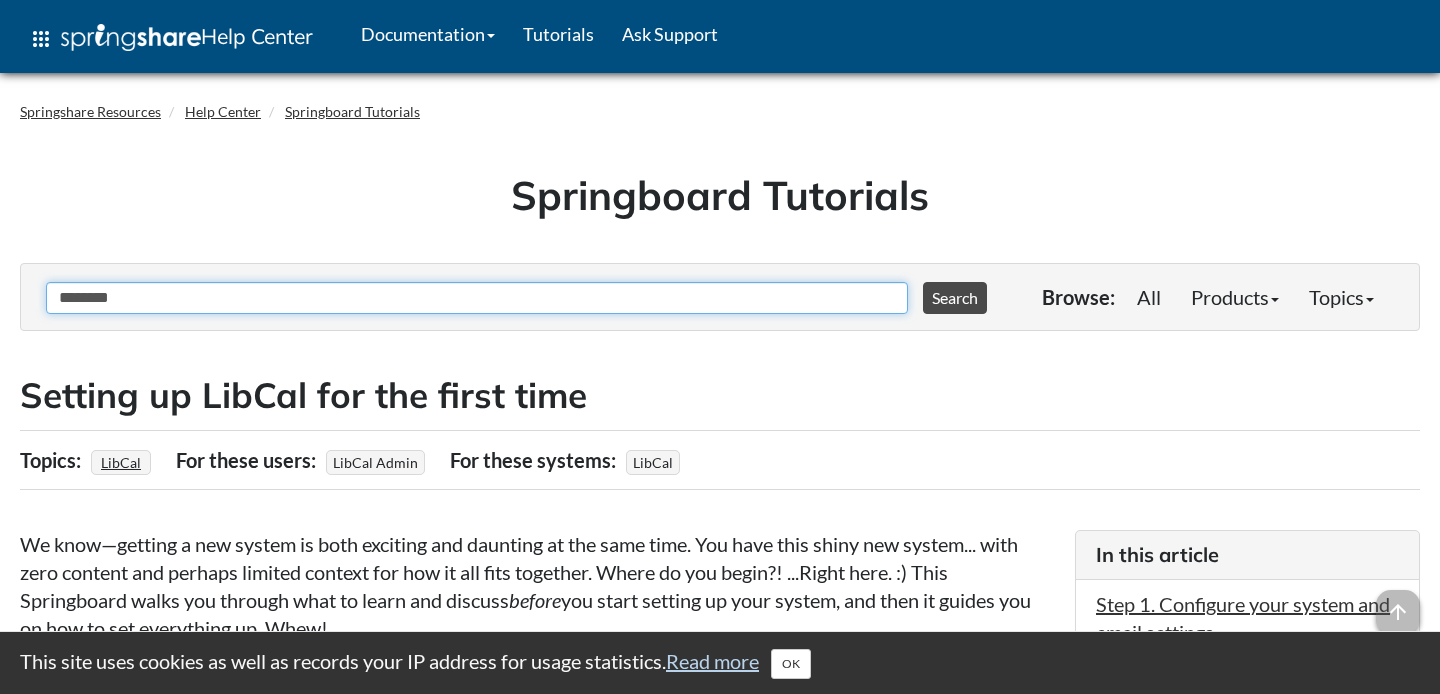paste on "**********" 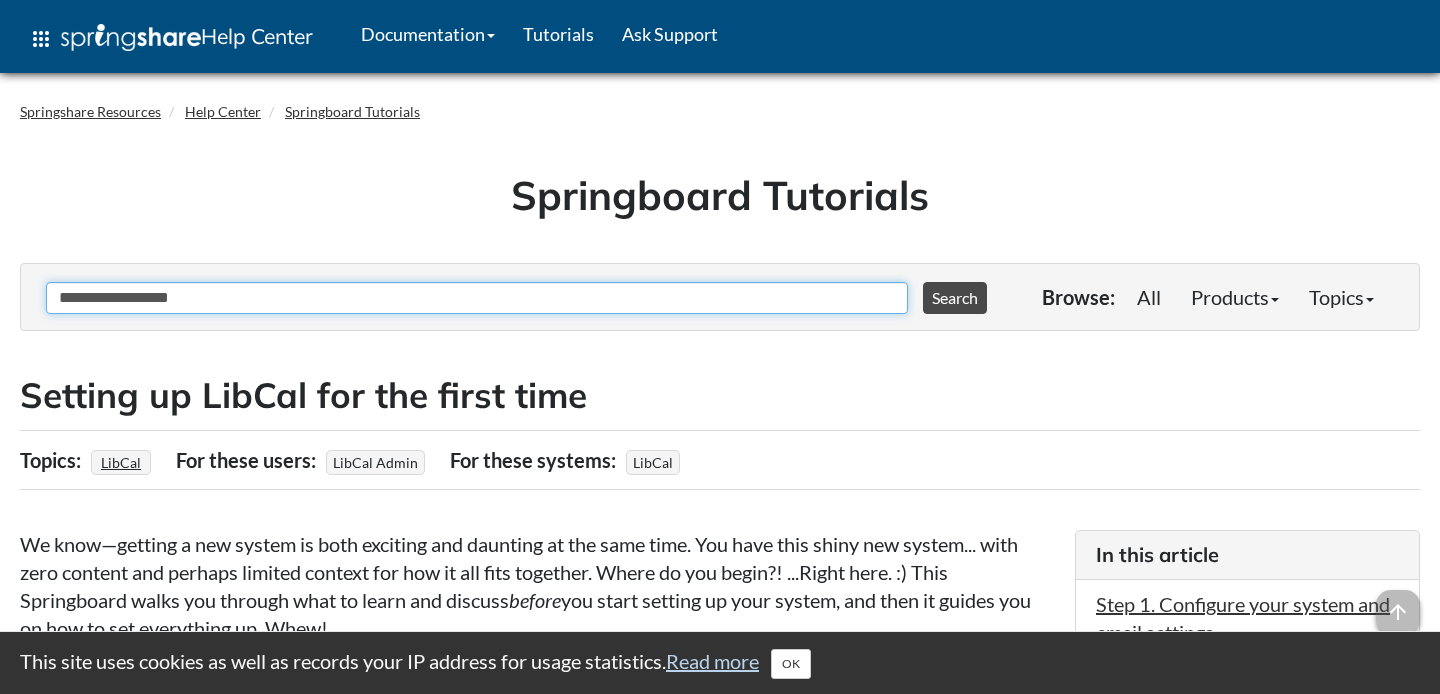 type on "**********" 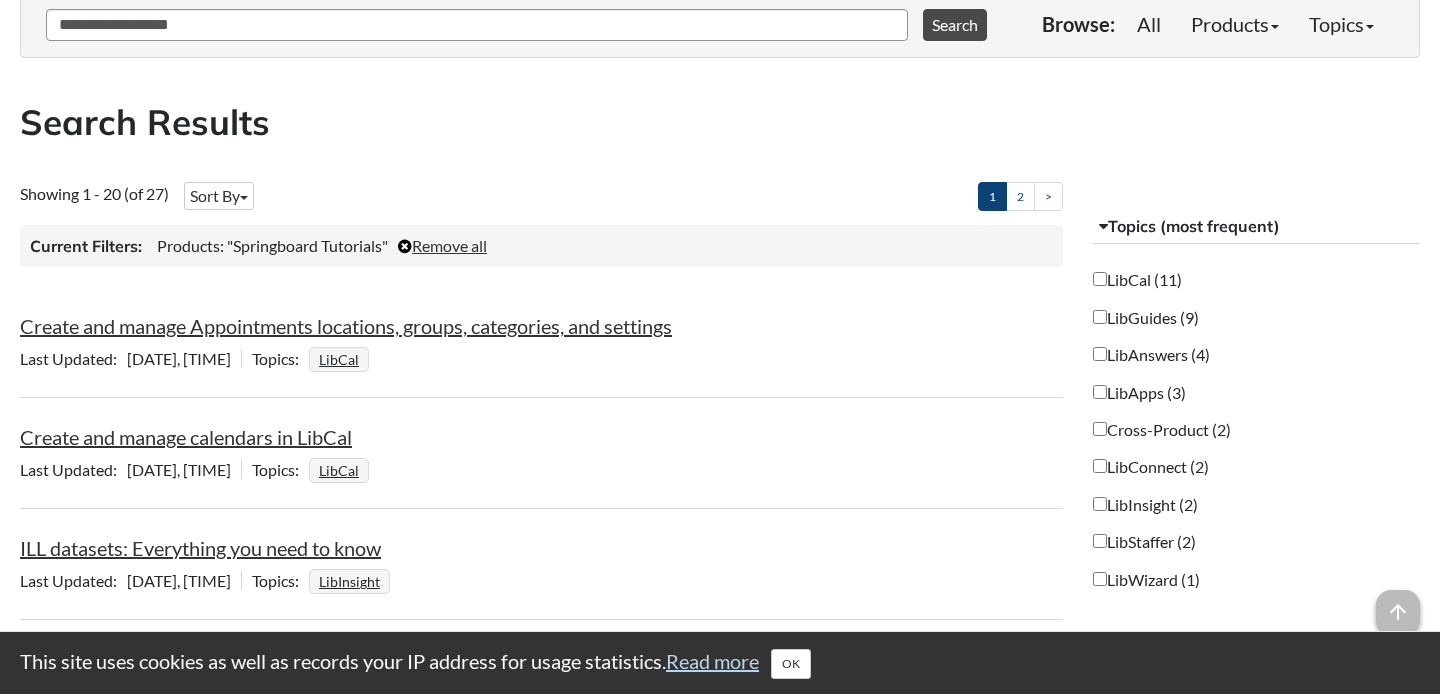 scroll, scrollTop: 271, scrollLeft: 0, axis: vertical 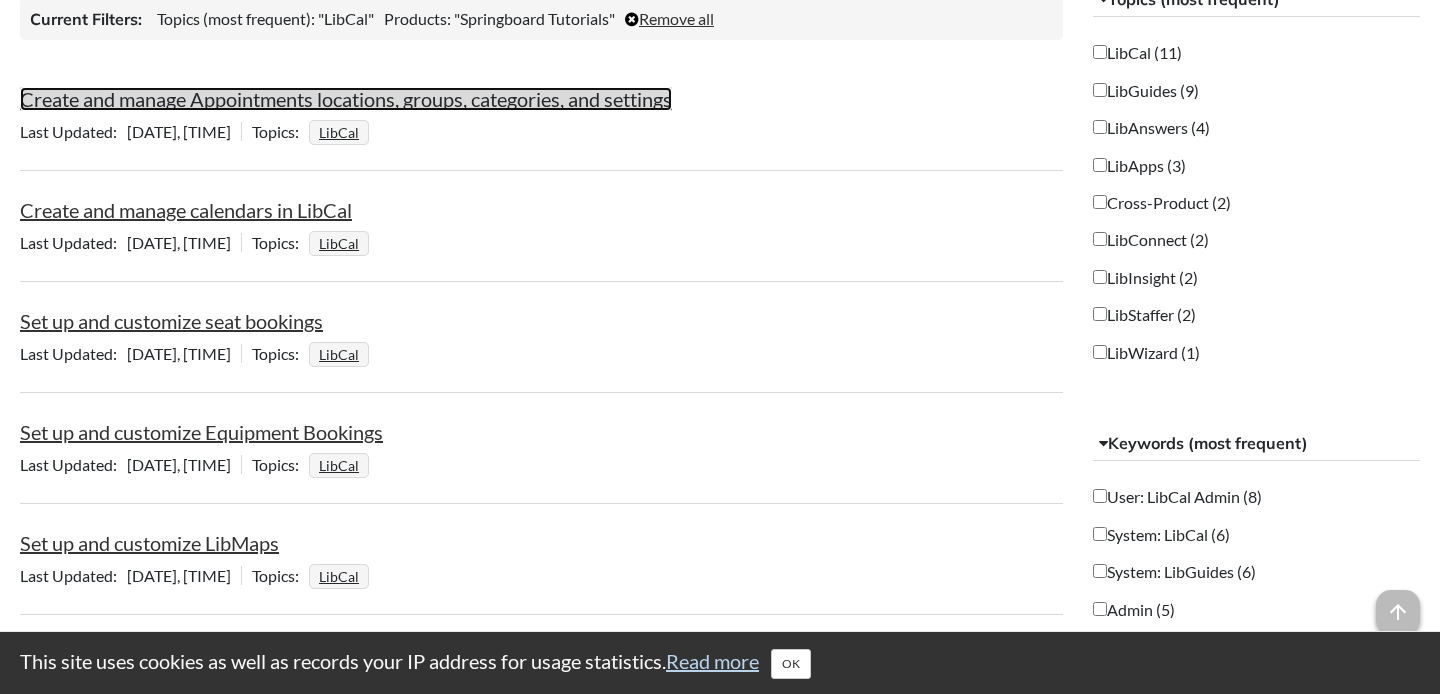 click on "Create and manage Appointments locations, groups, categories, and settings" at bounding box center [346, 99] 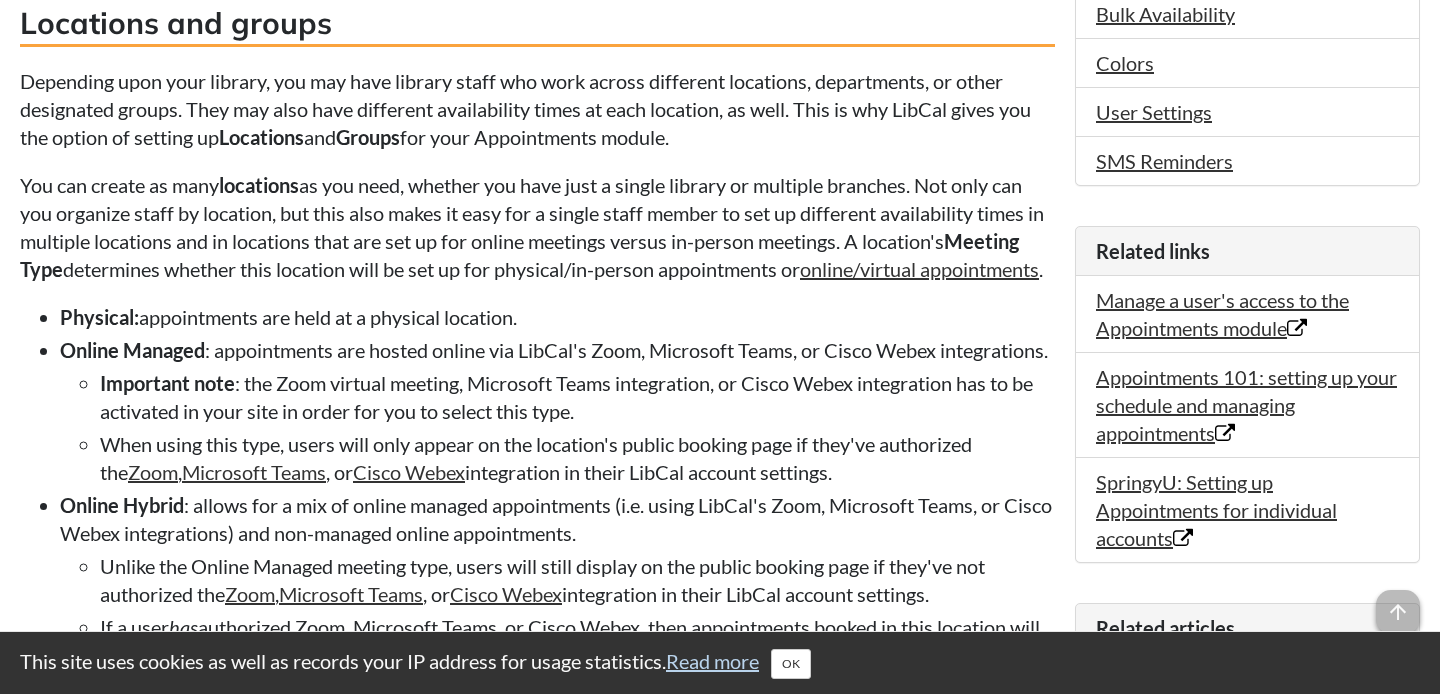 scroll, scrollTop: 975, scrollLeft: 0, axis: vertical 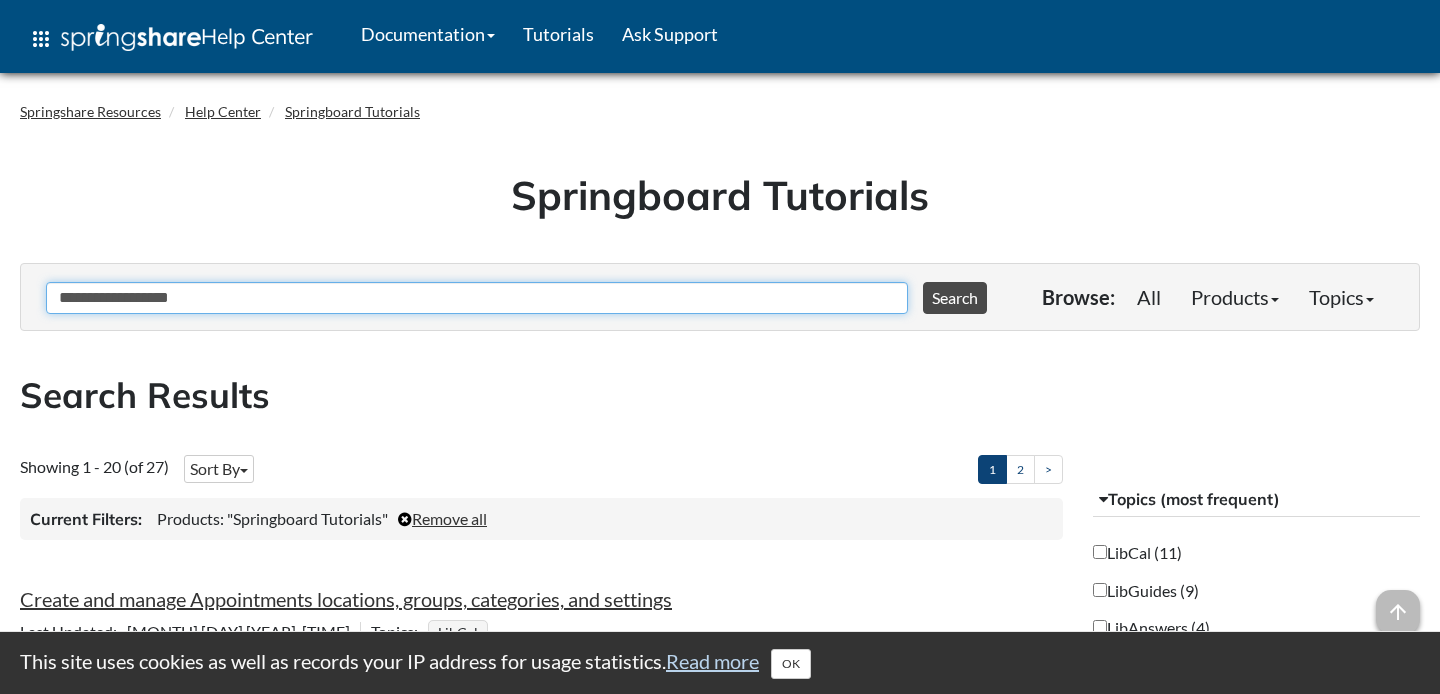 click on "**********" at bounding box center (477, 298) 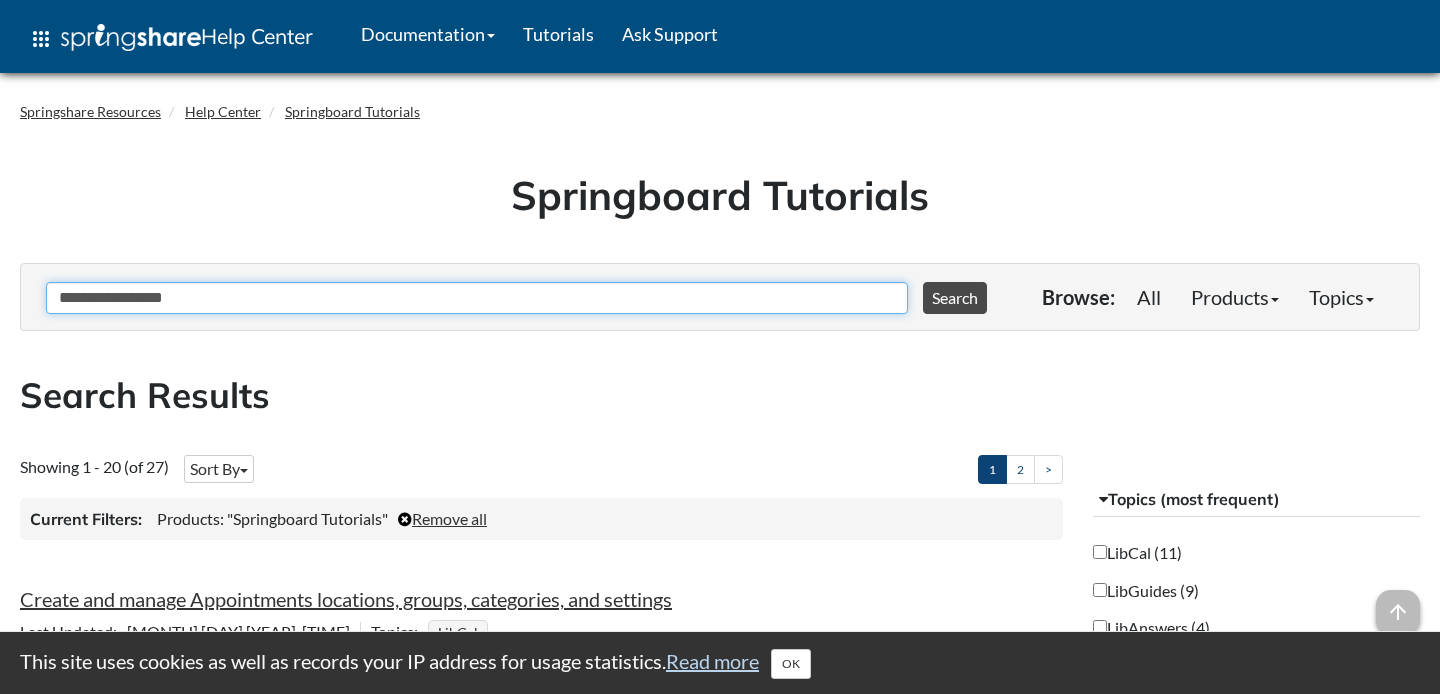 type on "**********" 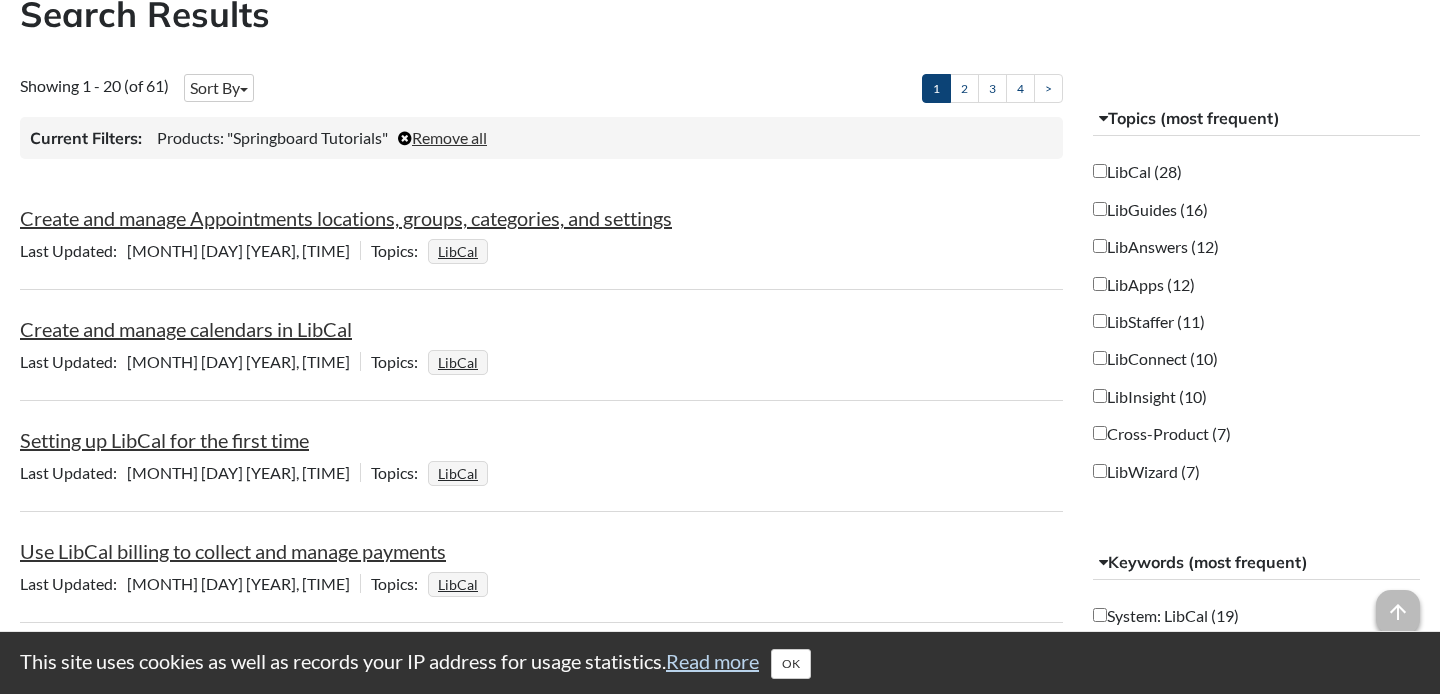 scroll, scrollTop: 385, scrollLeft: 0, axis: vertical 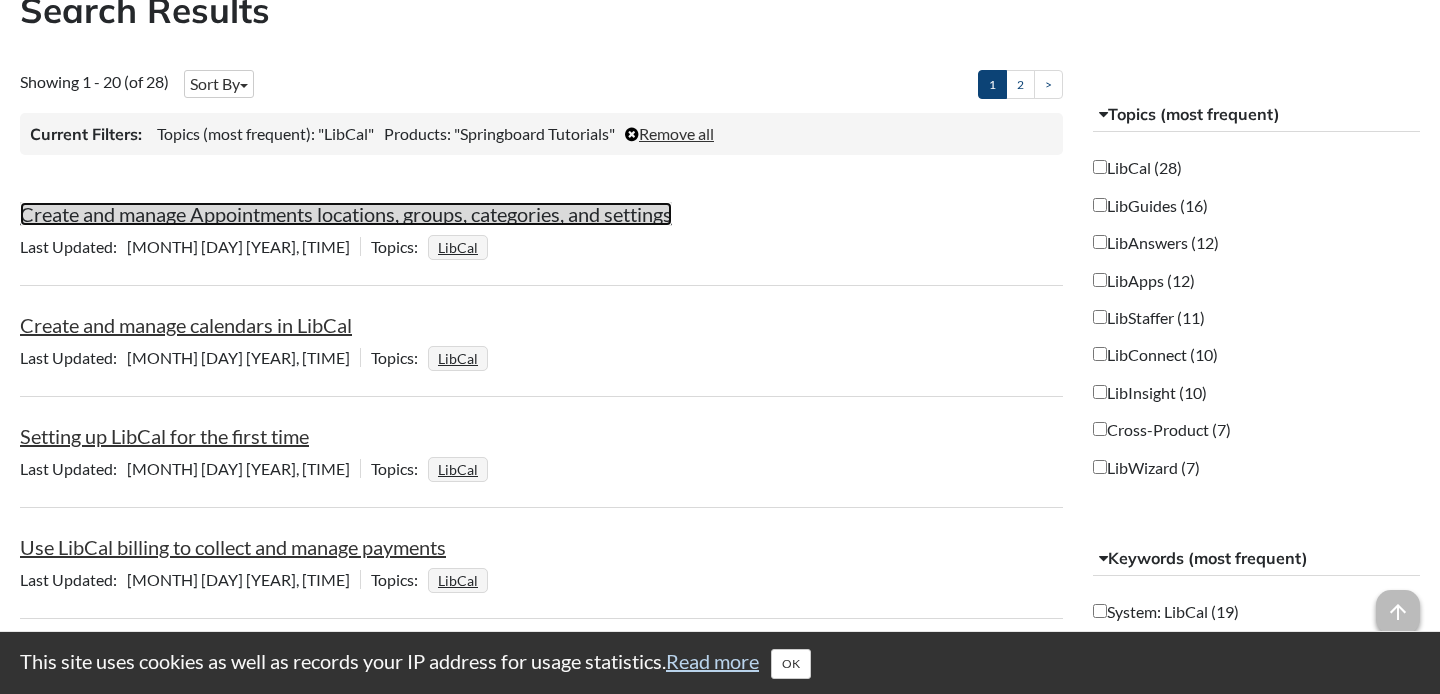 click on "Create and manage Appointments locations, groups, categories, and settings" at bounding box center [346, 214] 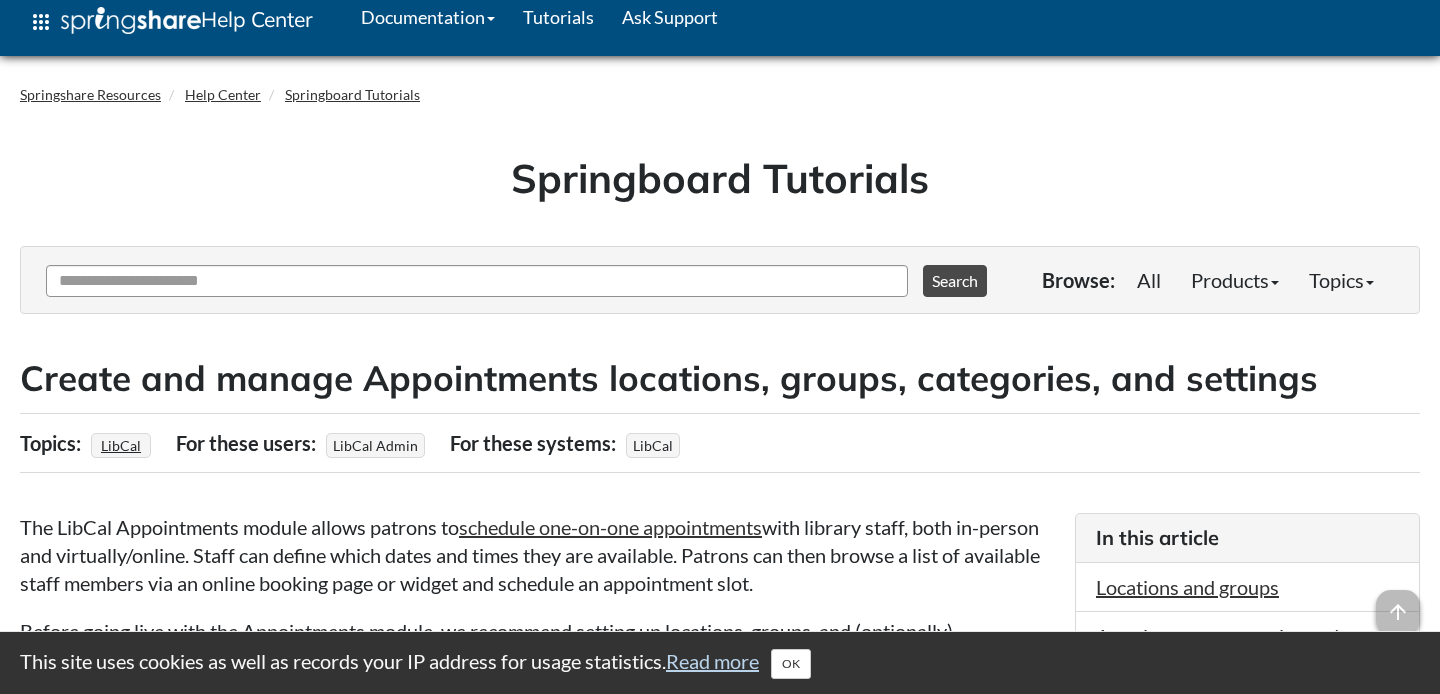 scroll, scrollTop: 22, scrollLeft: 0, axis: vertical 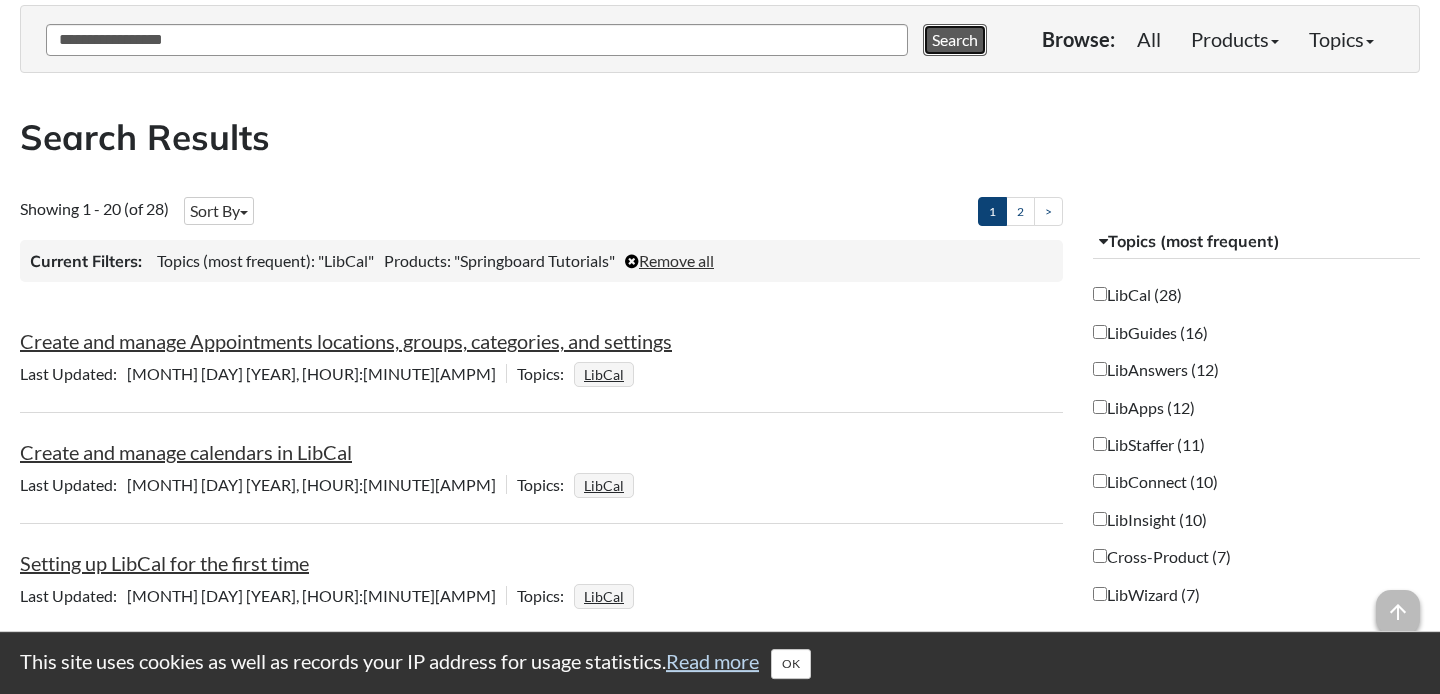 click on "Search" at bounding box center [955, 40] 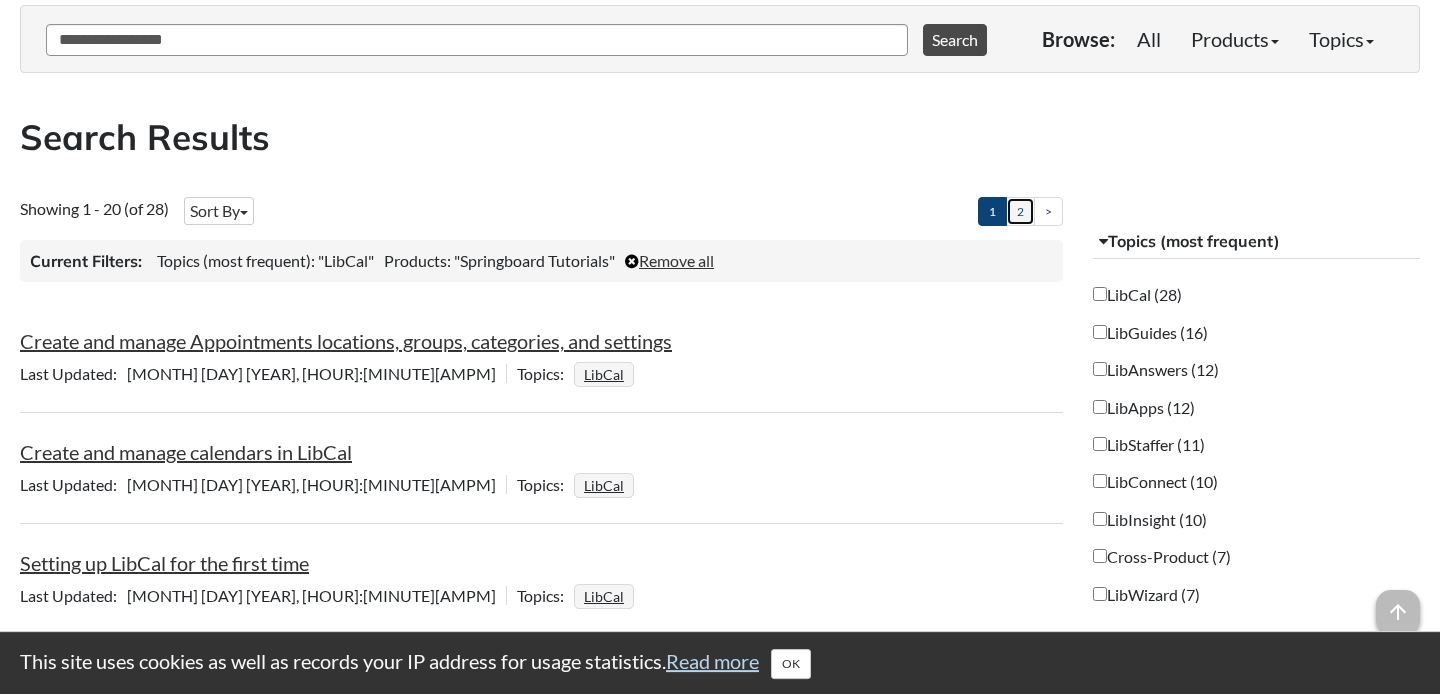 click on "2" at bounding box center (1020, 211) 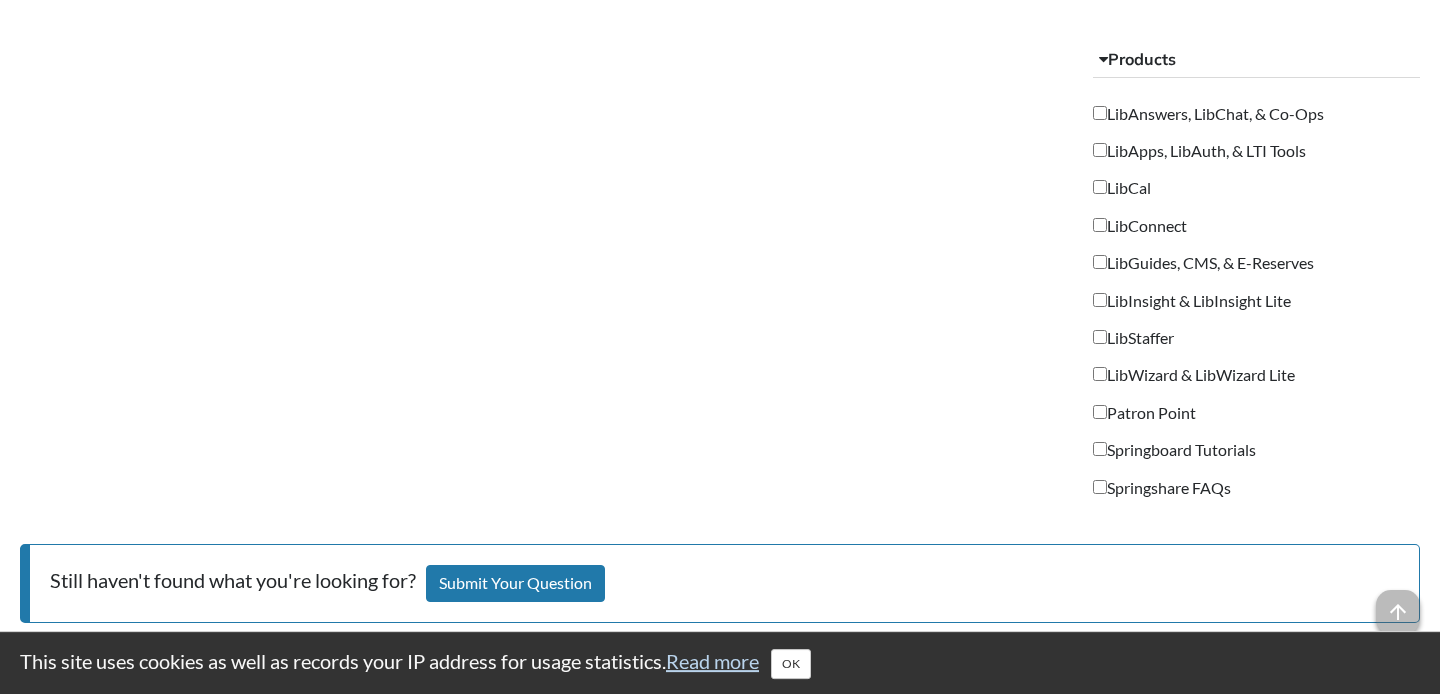 scroll, scrollTop: 1740, scrollLeft: 0, axis: vertical 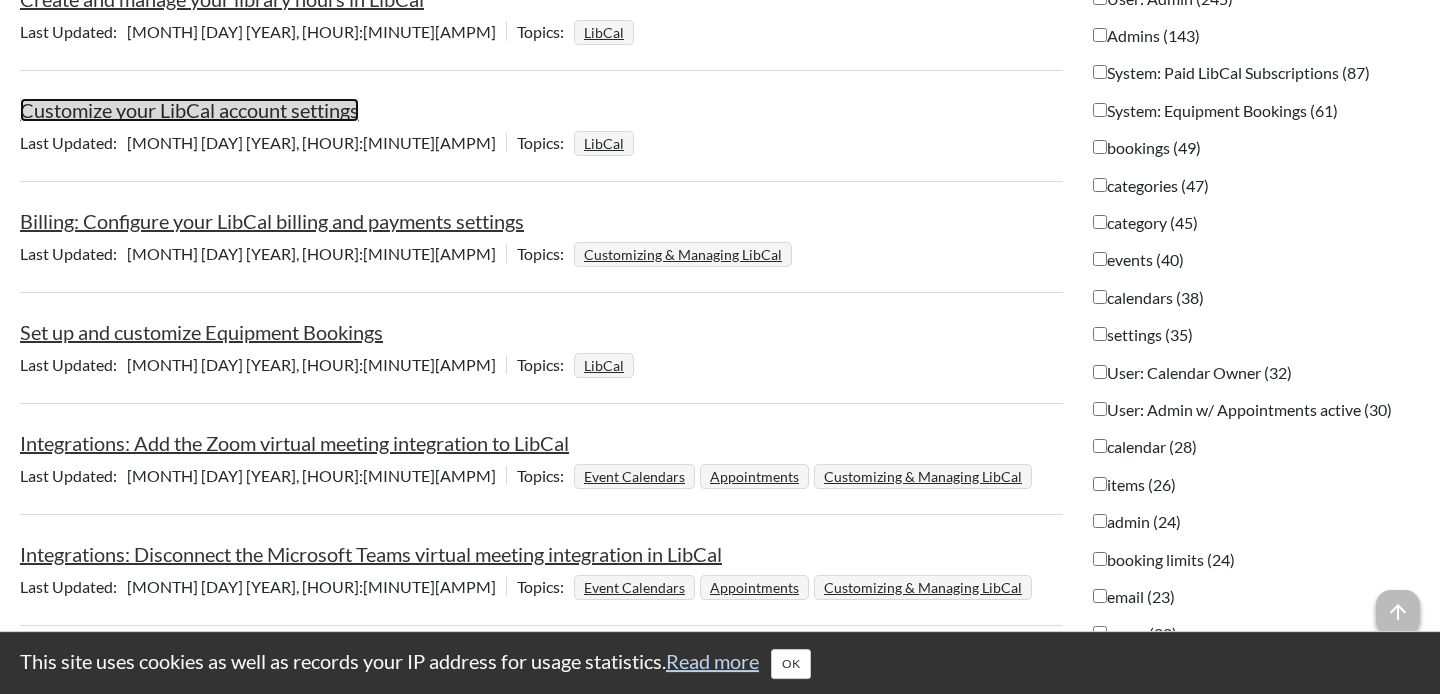 click on "Customize your LibCal account settings" at bounding box center [189, 110] 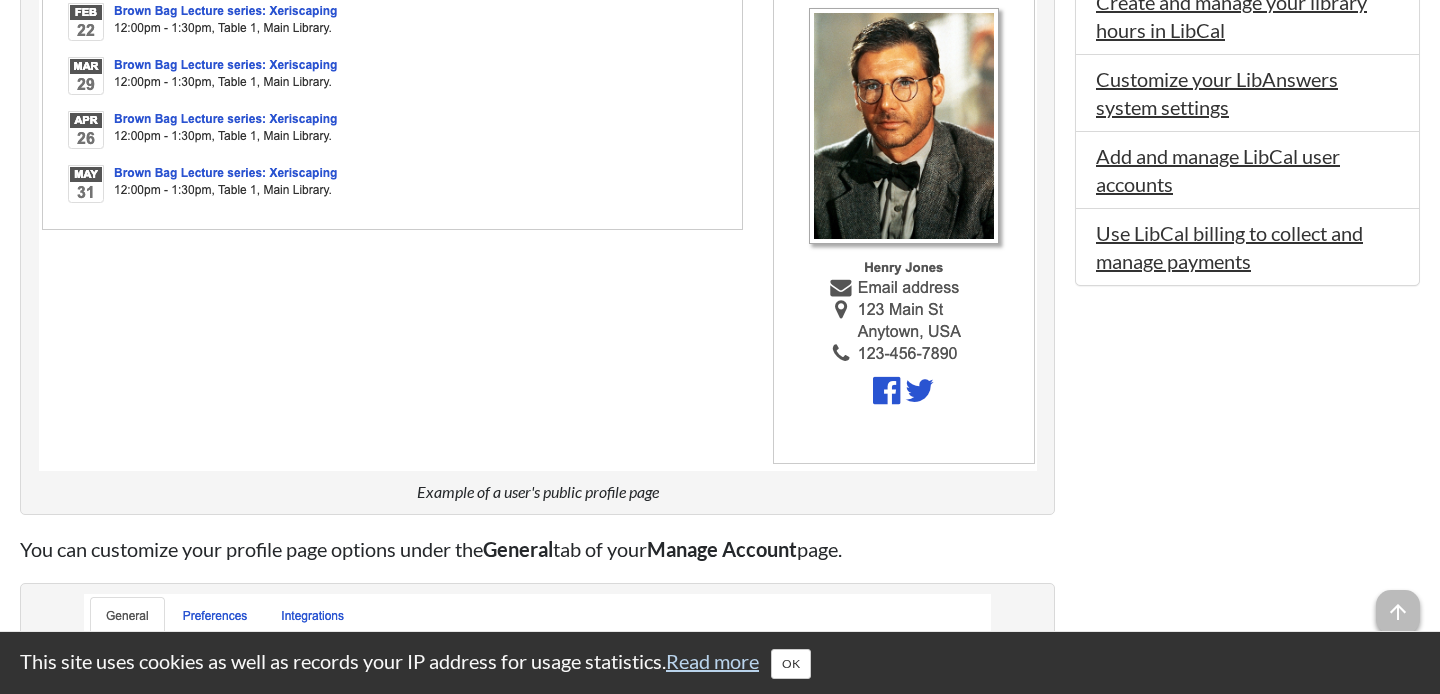 scroll, scrollTop: 1260, scrollLeft: 0, axis: vertical 